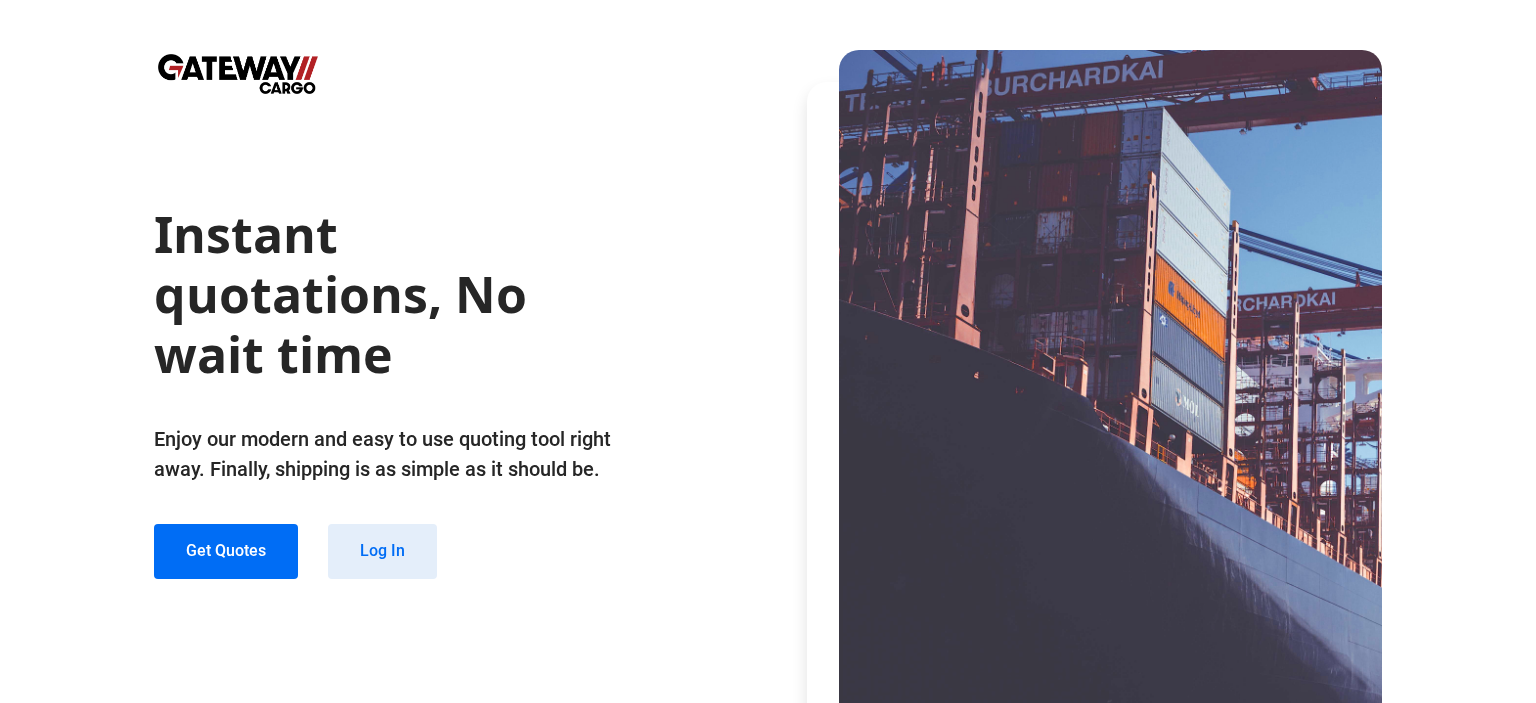 scroll, scrollTop: 0, scrollLeft: 0, axis: both 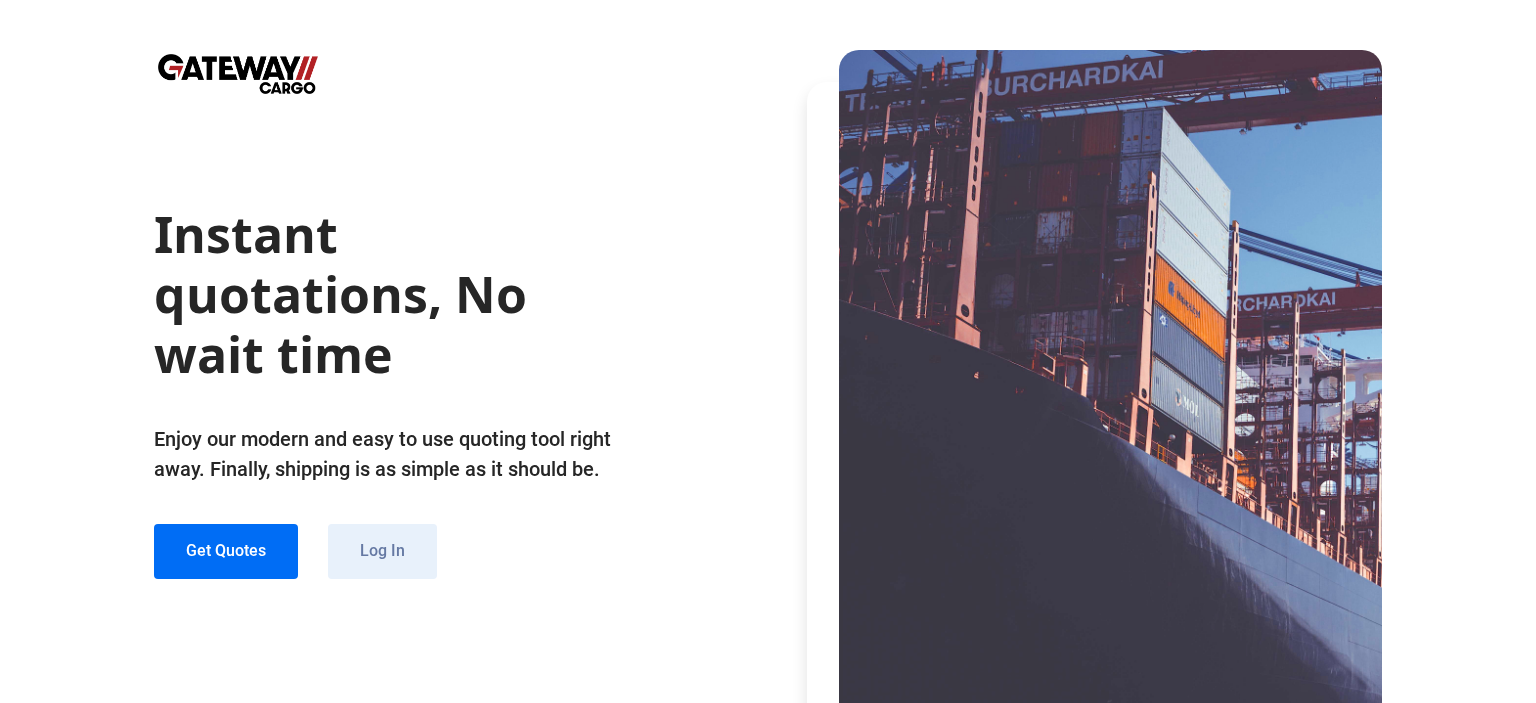 click on "Log In" 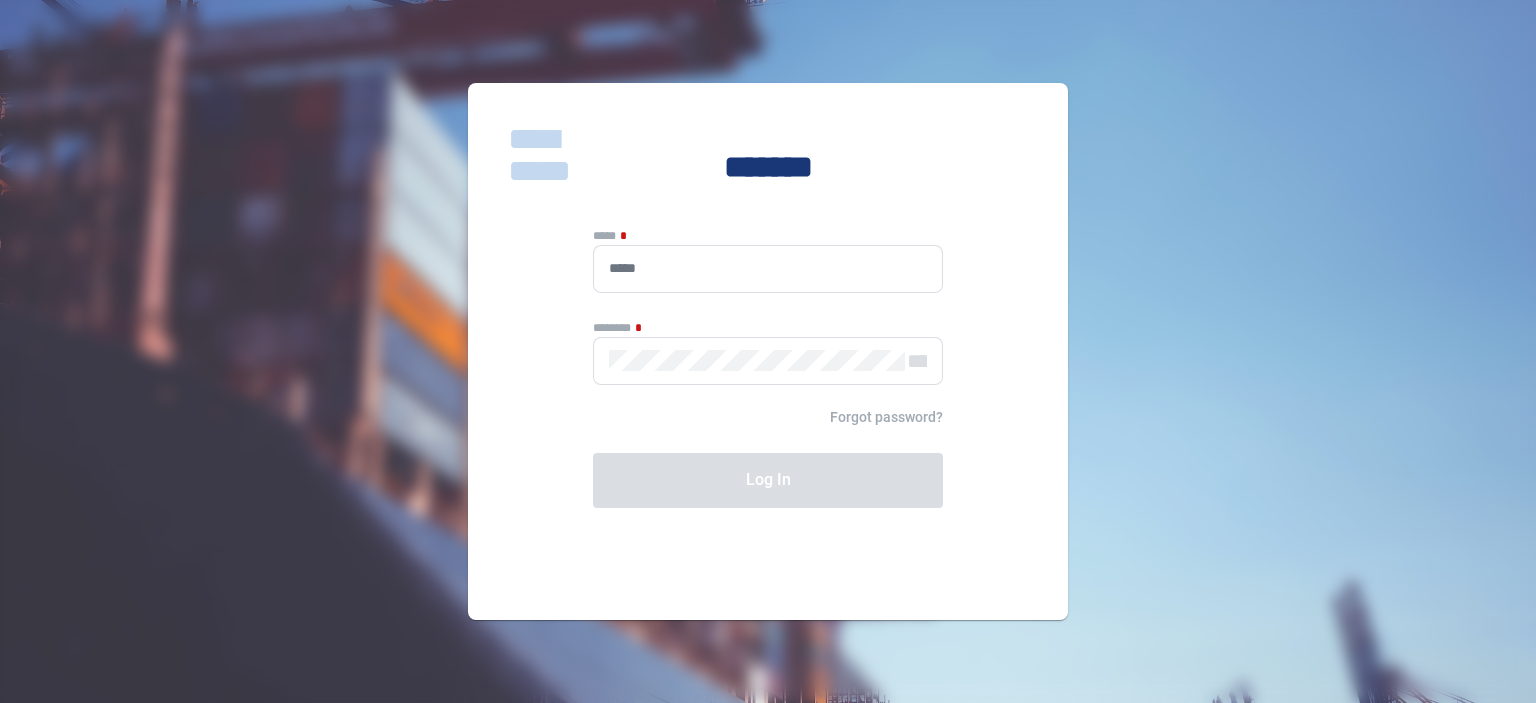 type on "**********" 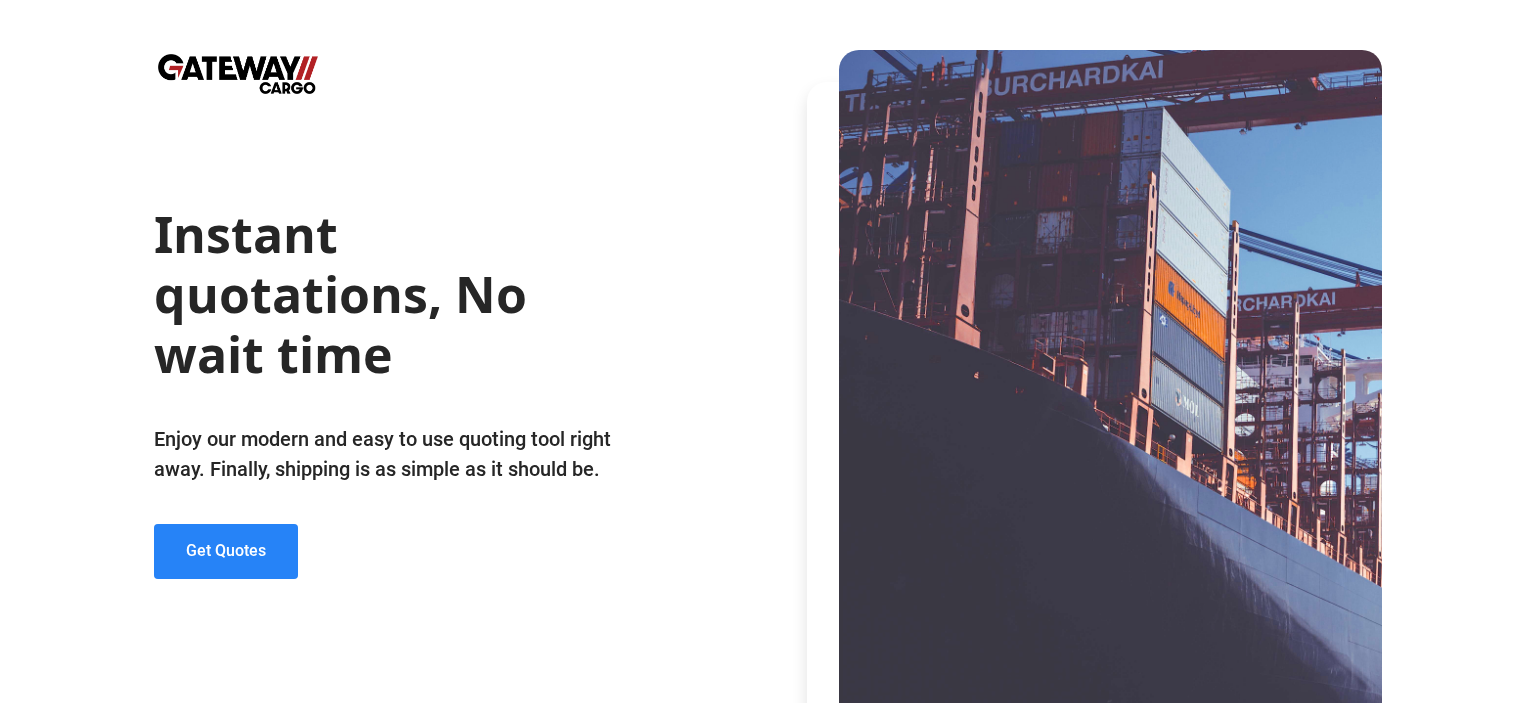 drag, startPoint x: 270, startPoint y: 578, endPoint x: 263, endPoint y: 565, distance: 14.764823 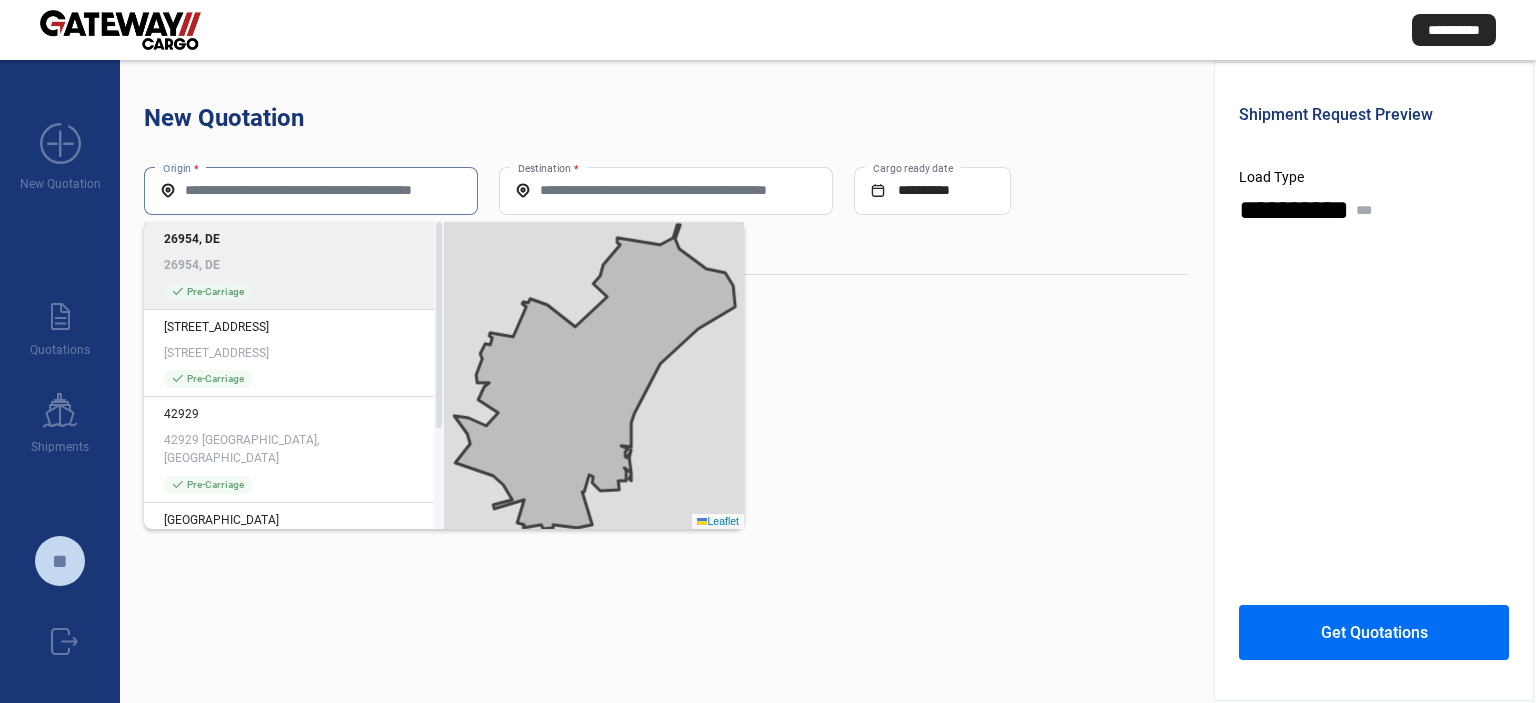 click on "Origin *" at bounding box center [311, 190] 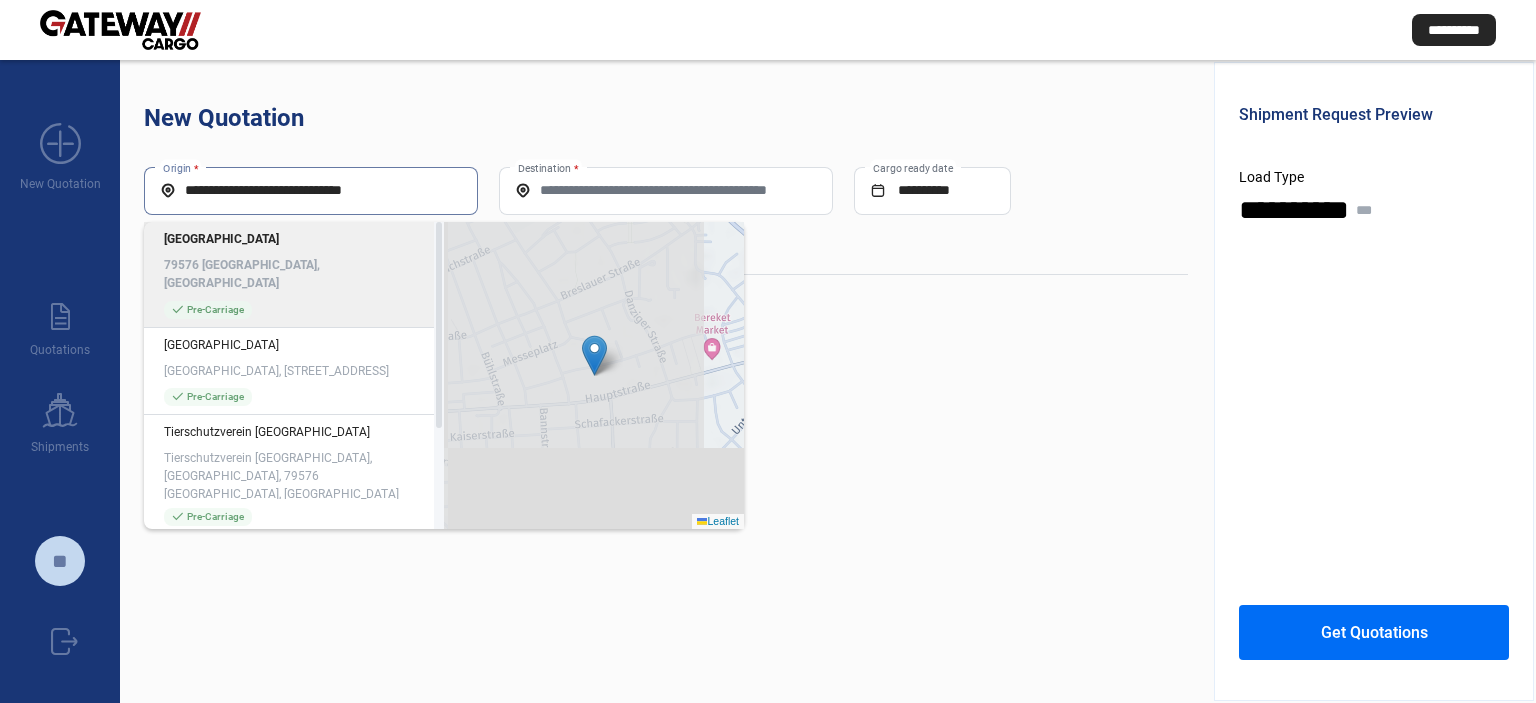 click on "[GEOGRAPHIC_DATA]" 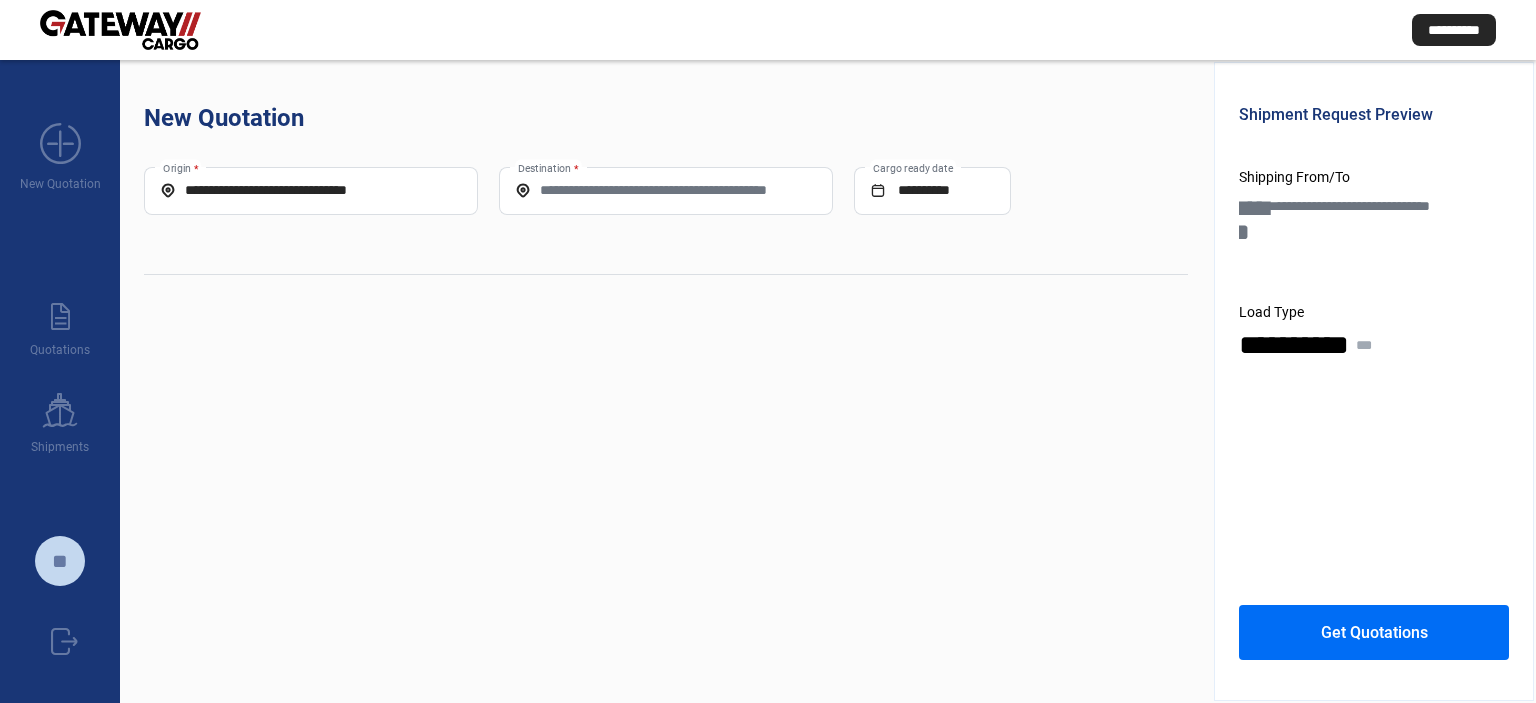 drag, startPoint x: 660, startPoint y: 170, endPoint x: 660, endPoint y: 187, distance: 17 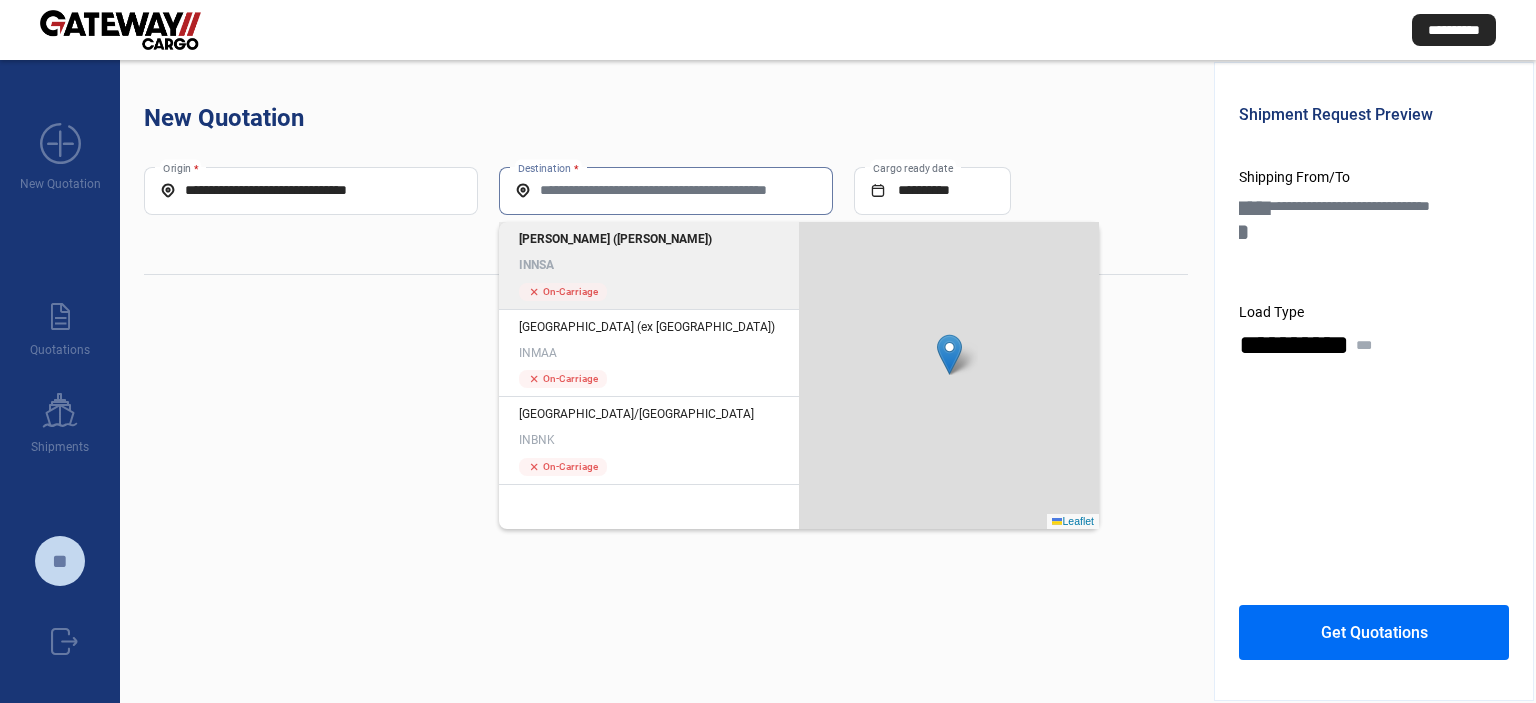 click on "Destination *" at bounding box center [666, 190] 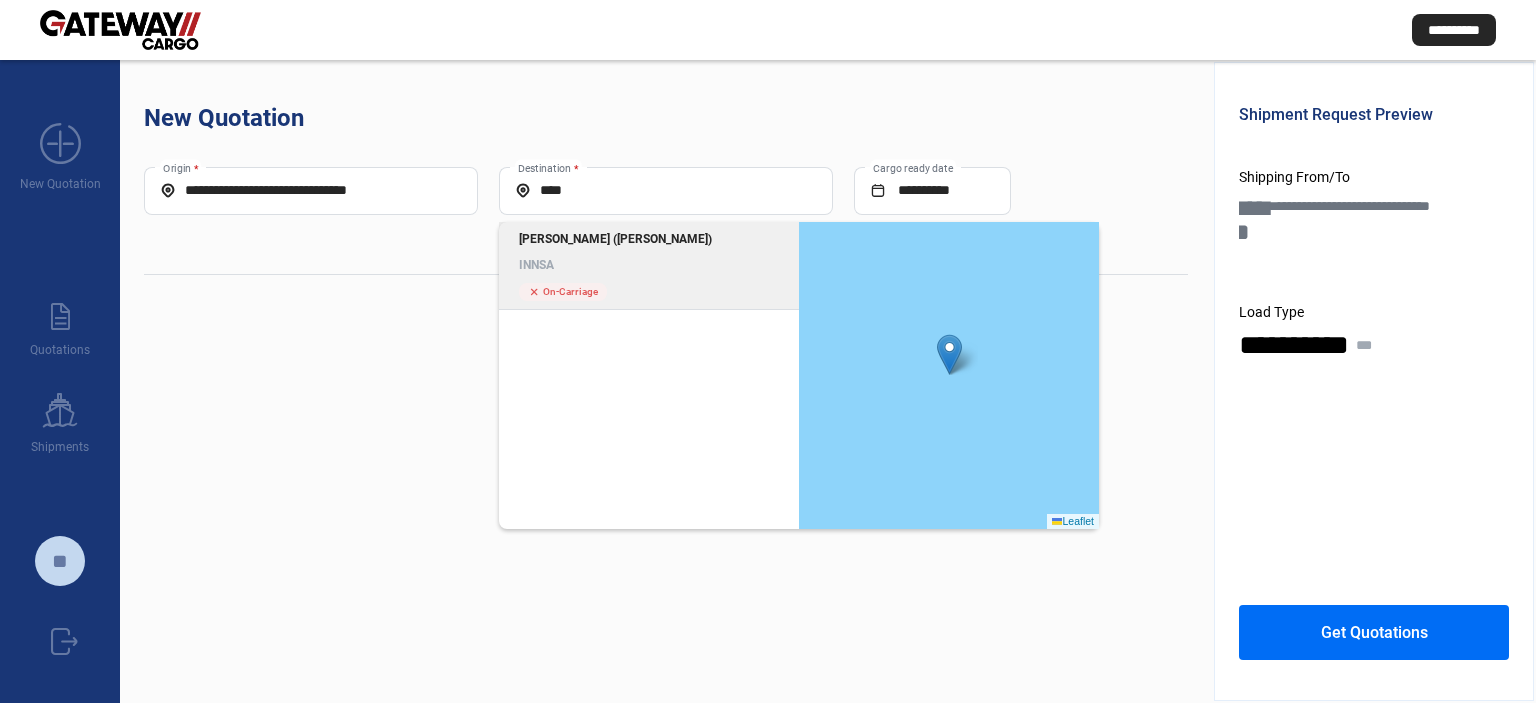 click on "INNSA" 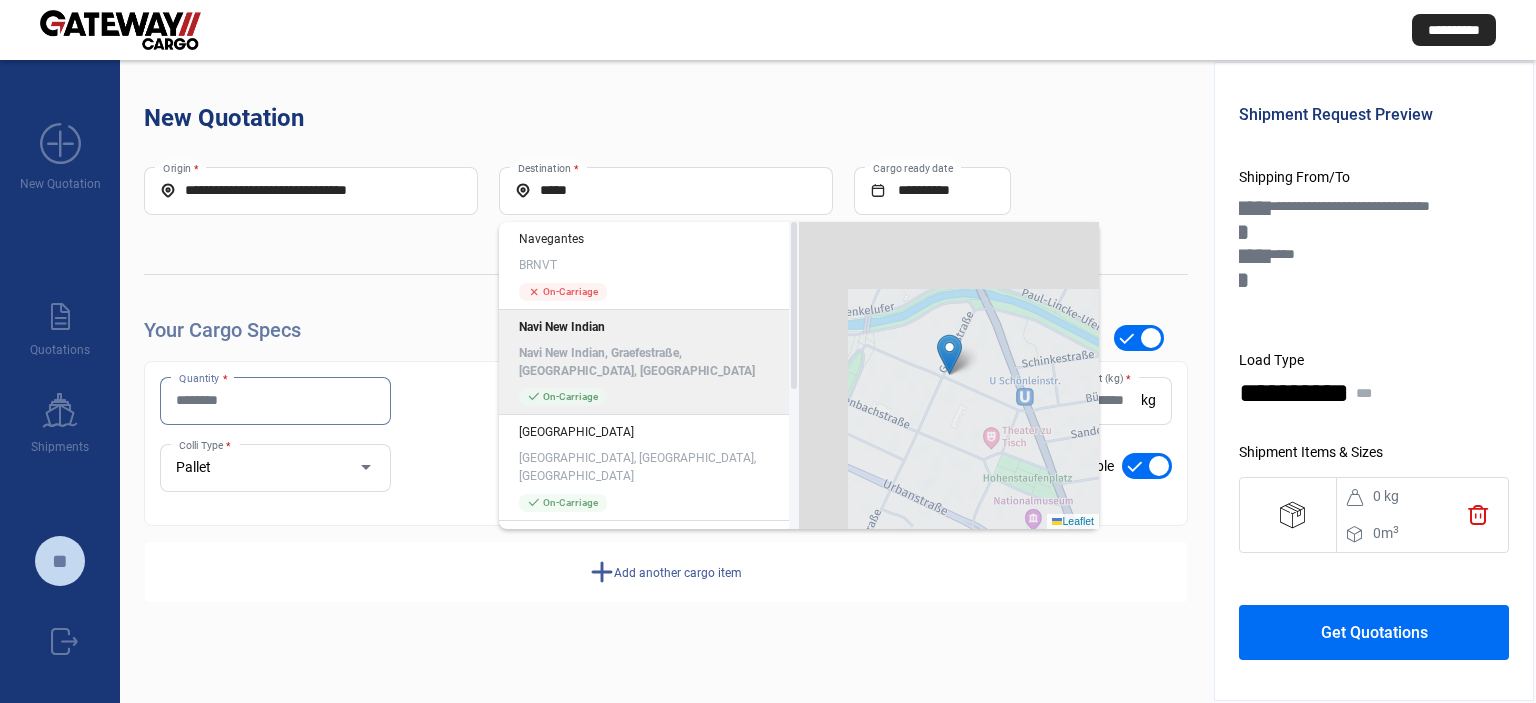 click on "Quantity *" at bounding box center (275, 400) 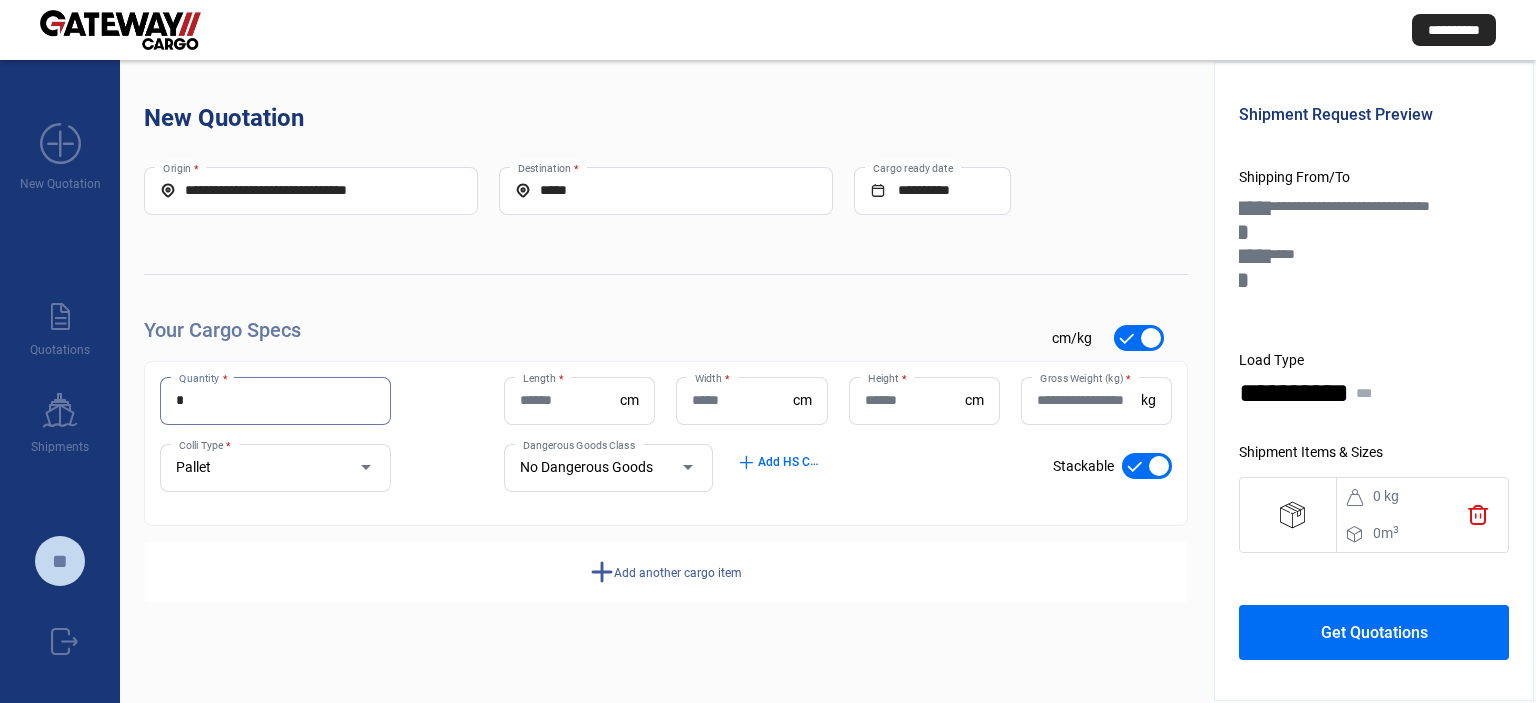 type on "*" 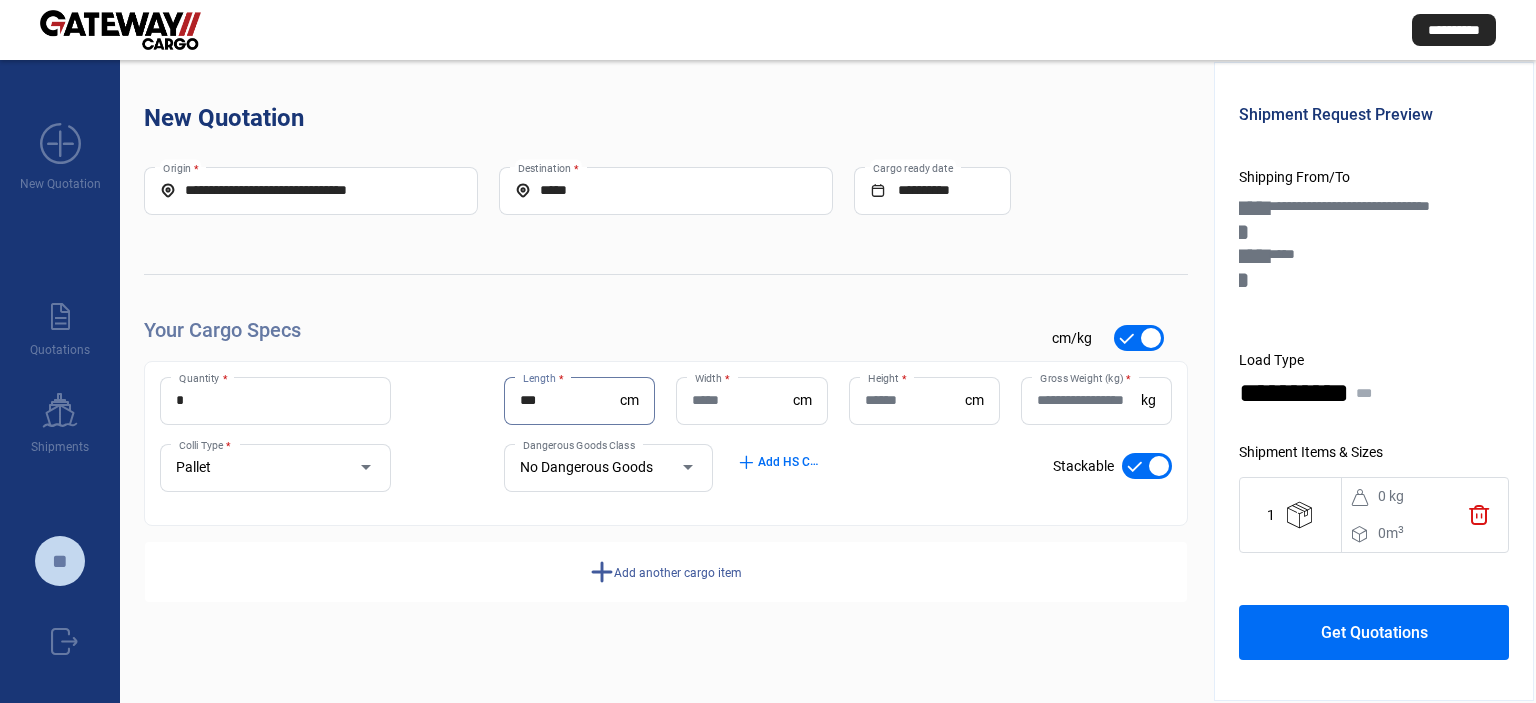 type on "***" 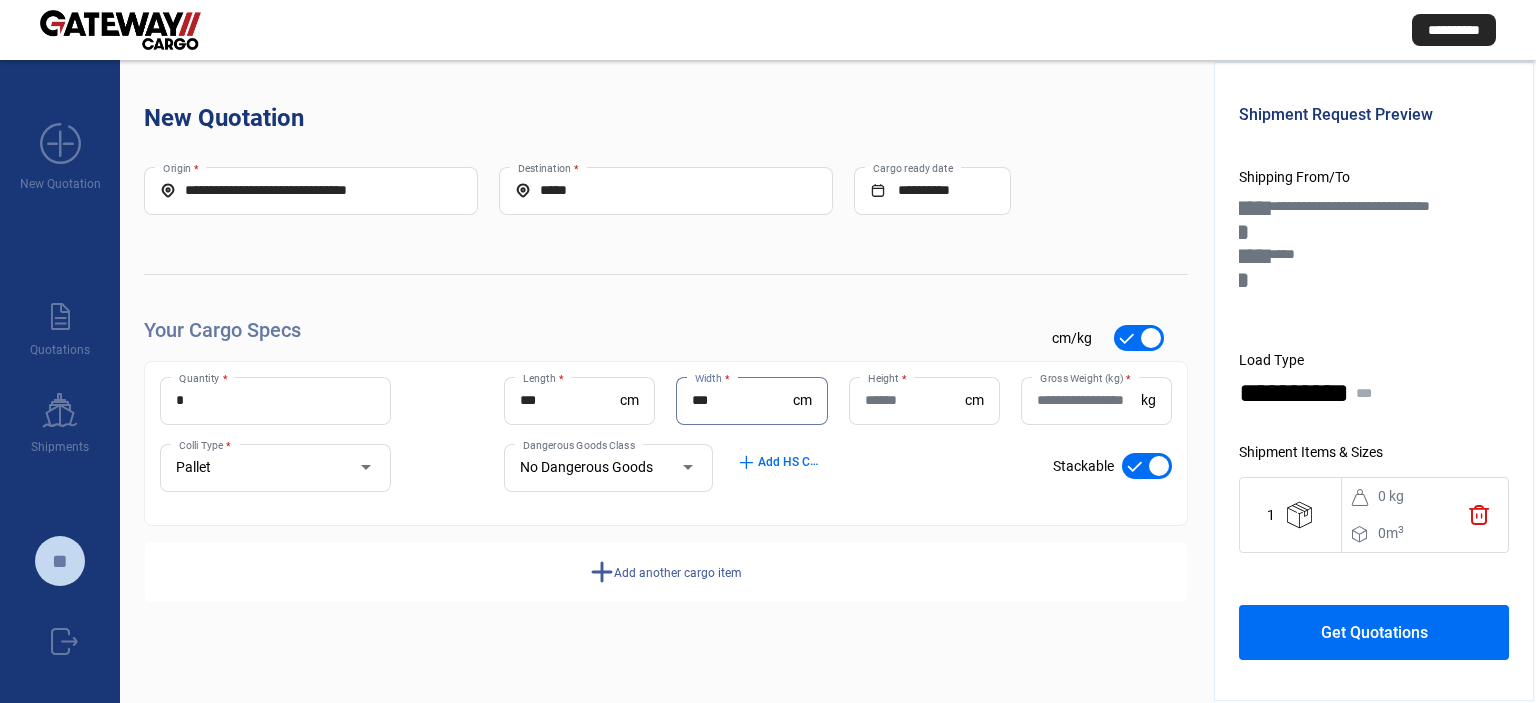 type on "***" 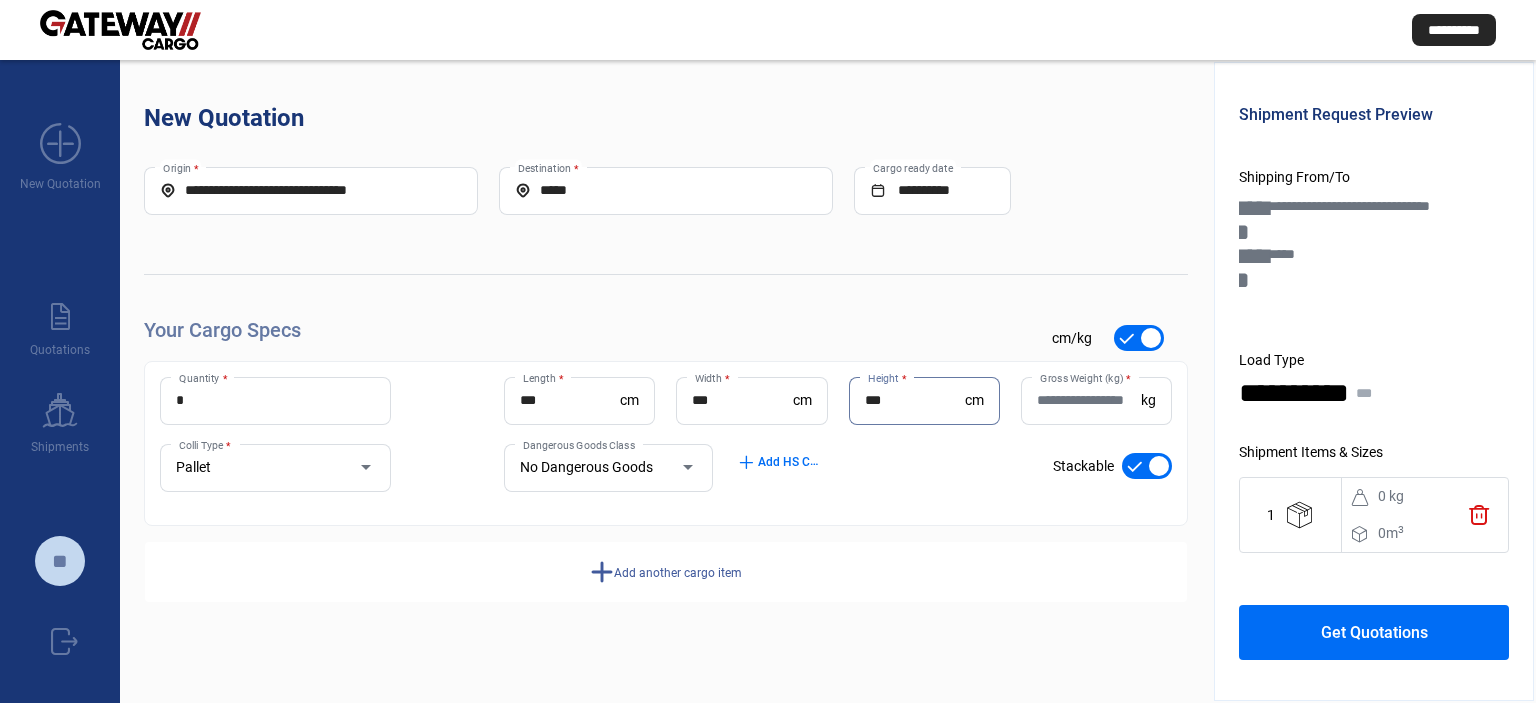 type on "***" 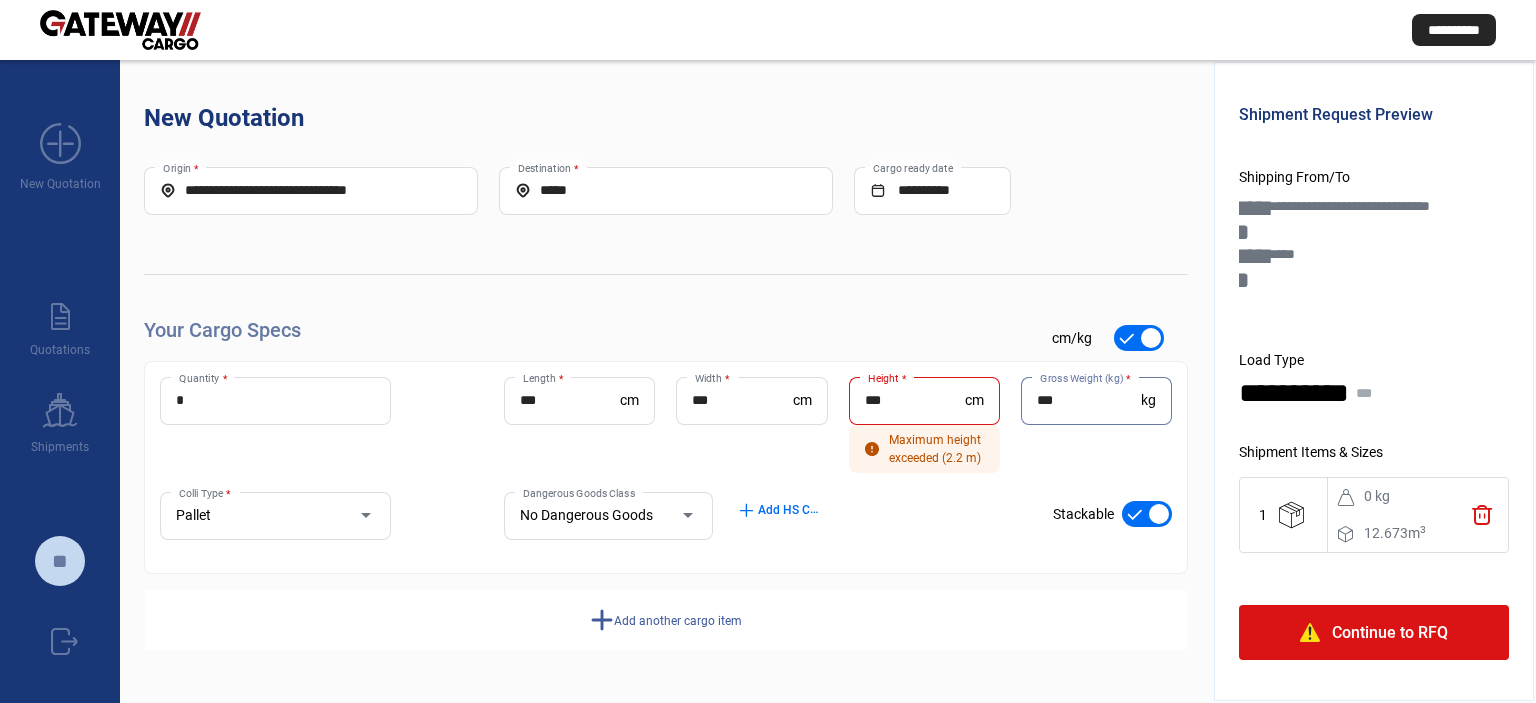 type on "***" 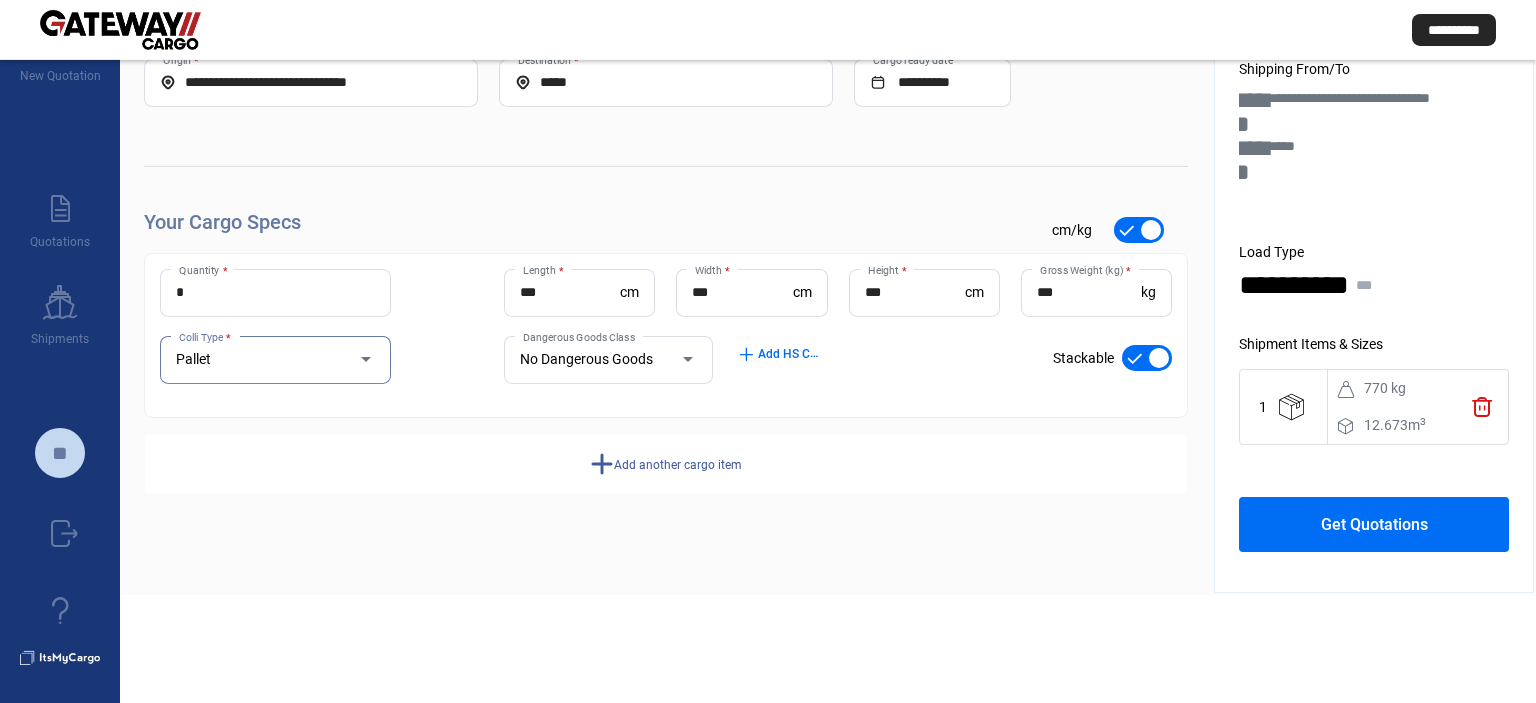 scroll, scrollTop: 0, scrollLeft: 0, axis: both 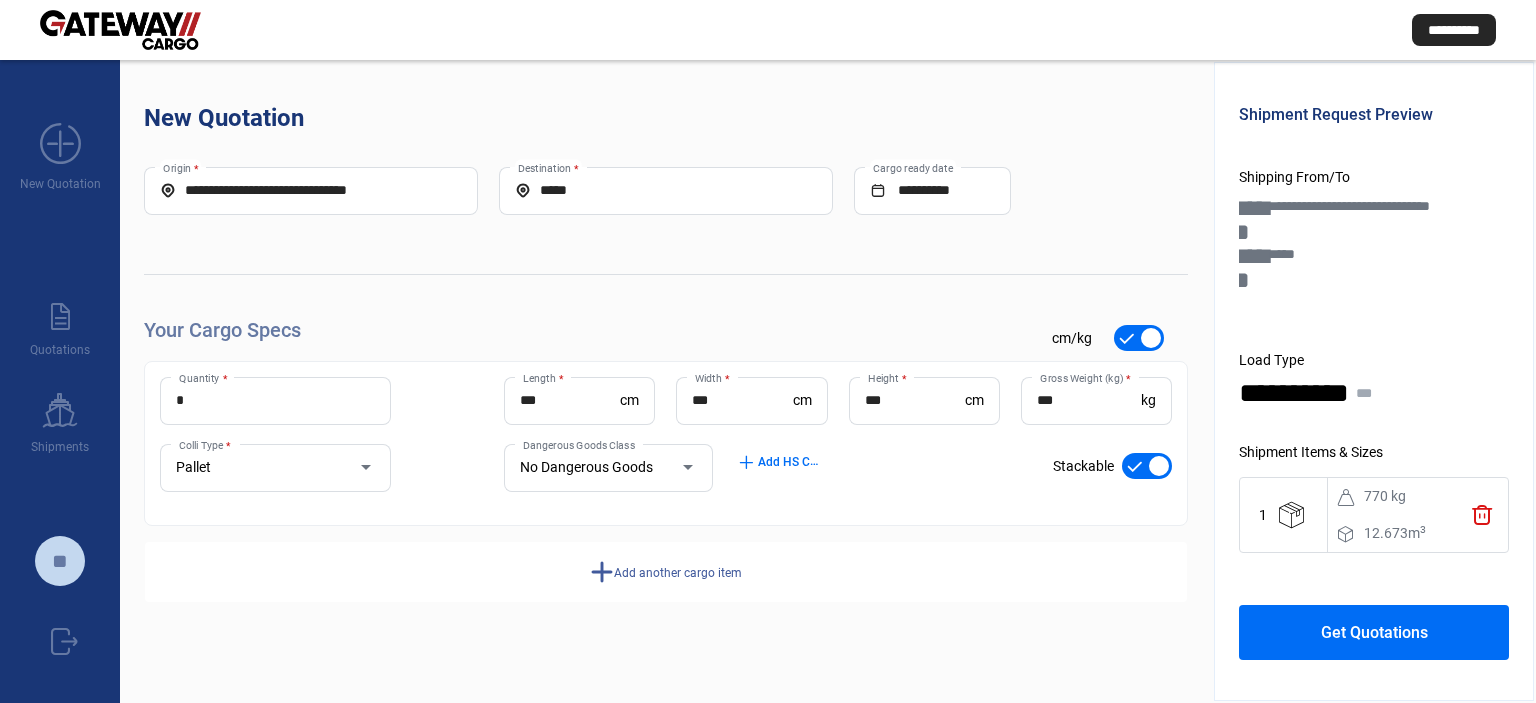 click on "Get Quotations" 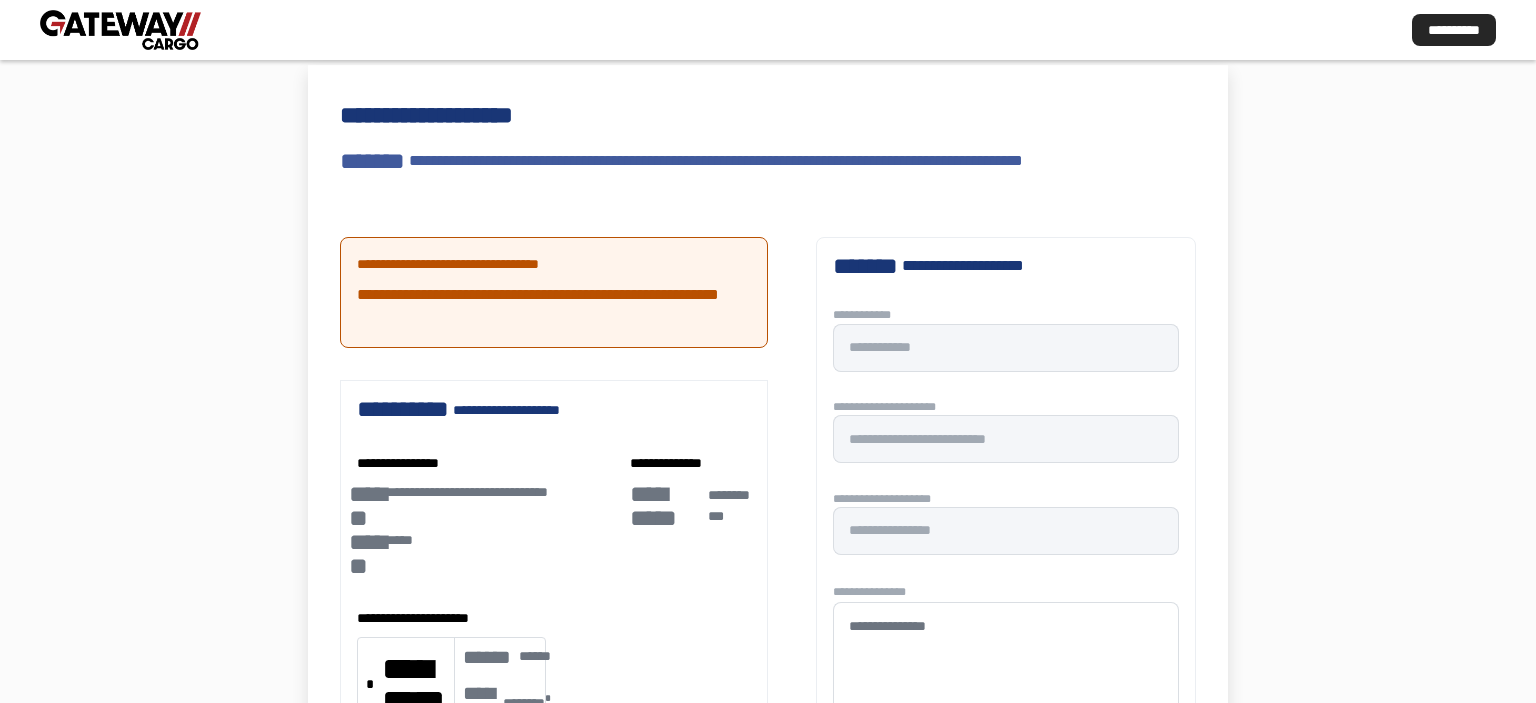 scroll, scrollTop: 134, scrollLeft: 0, axis: vertical 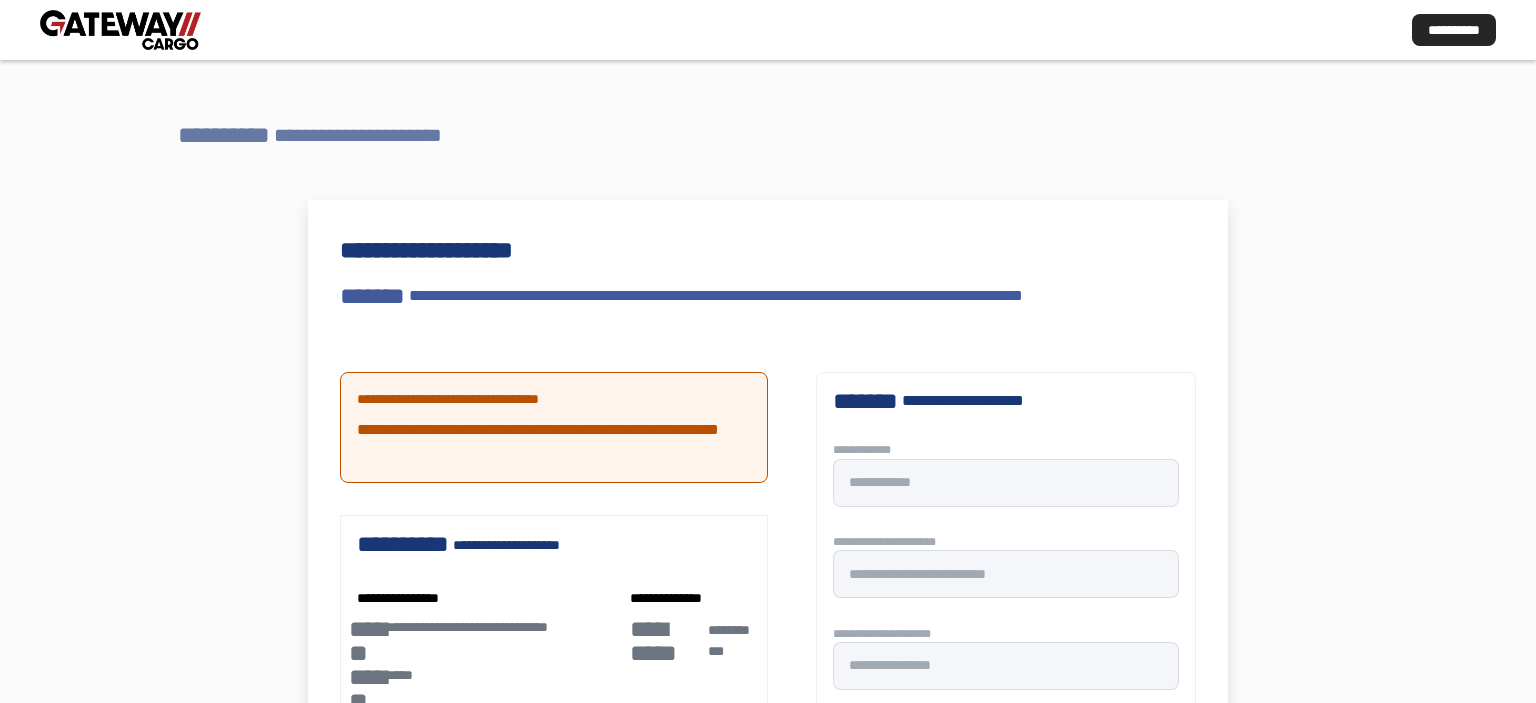 click on "**********" at bounding box center [224, 135] 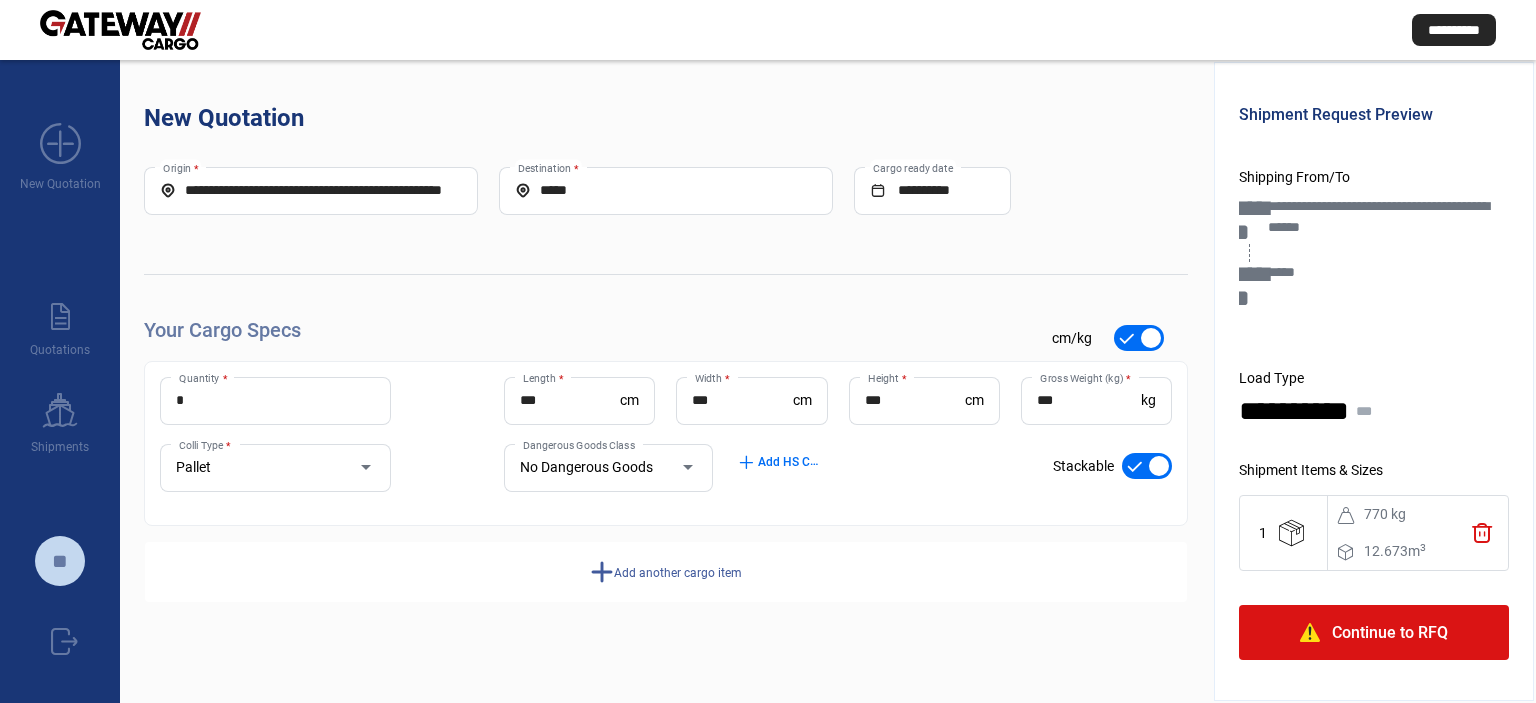 scroll, scrollTop: 112, scrollLeft: 0, axis: vertical 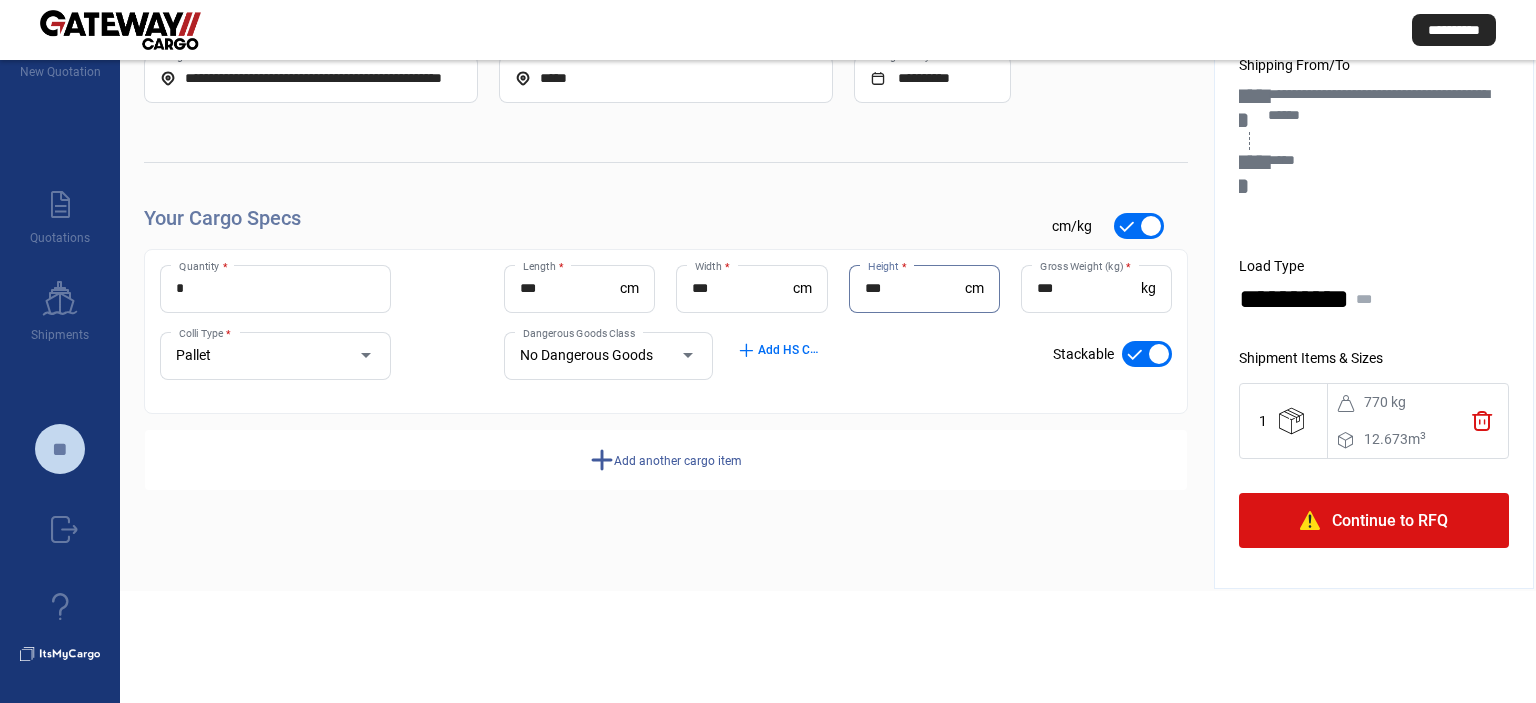 drag, startPoint x: 938, startPoint y: 294, endPoint x: 806, endPoint y: 286, distance: 132.2422 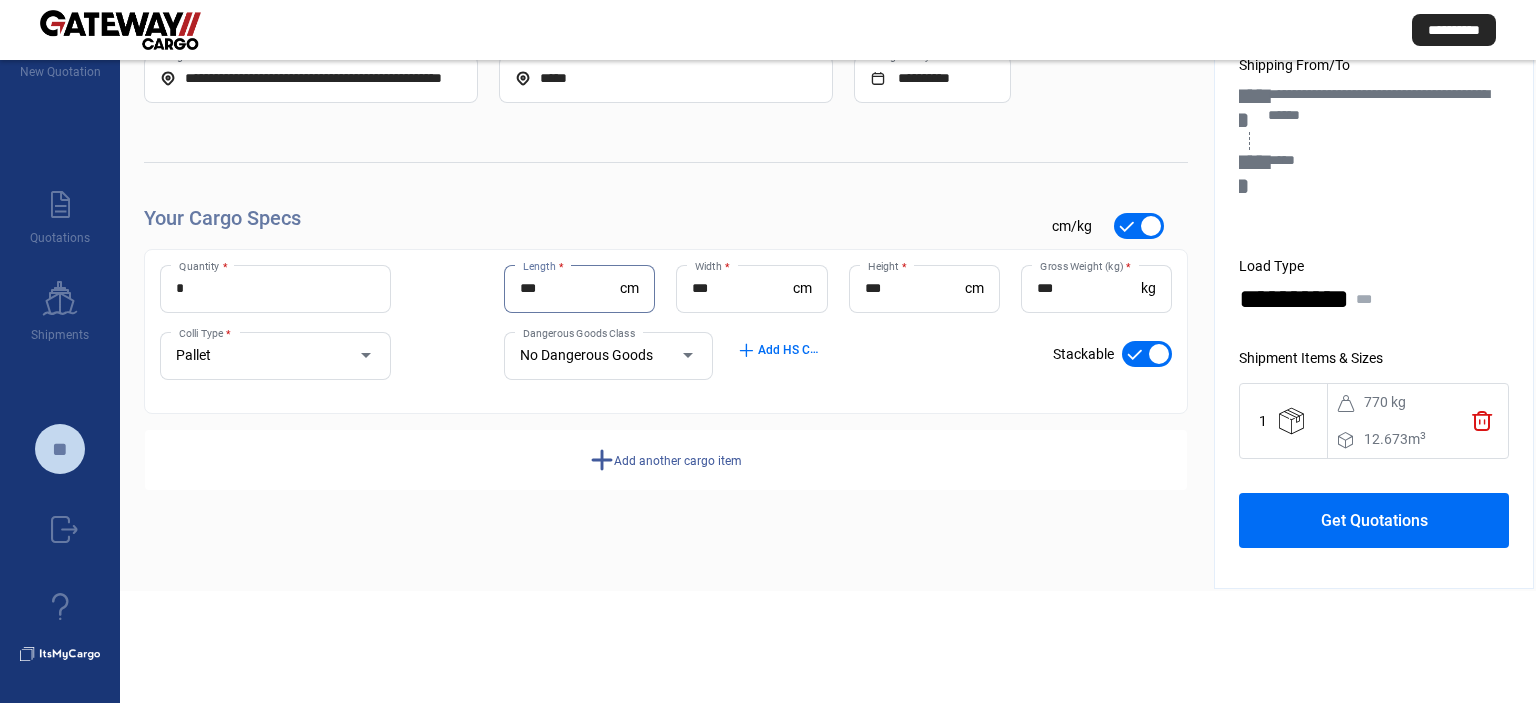 drag, startPoint x: 568, startPoint y: 287, endPoint x: 507, endPoint y: 290, distance: 61.073727 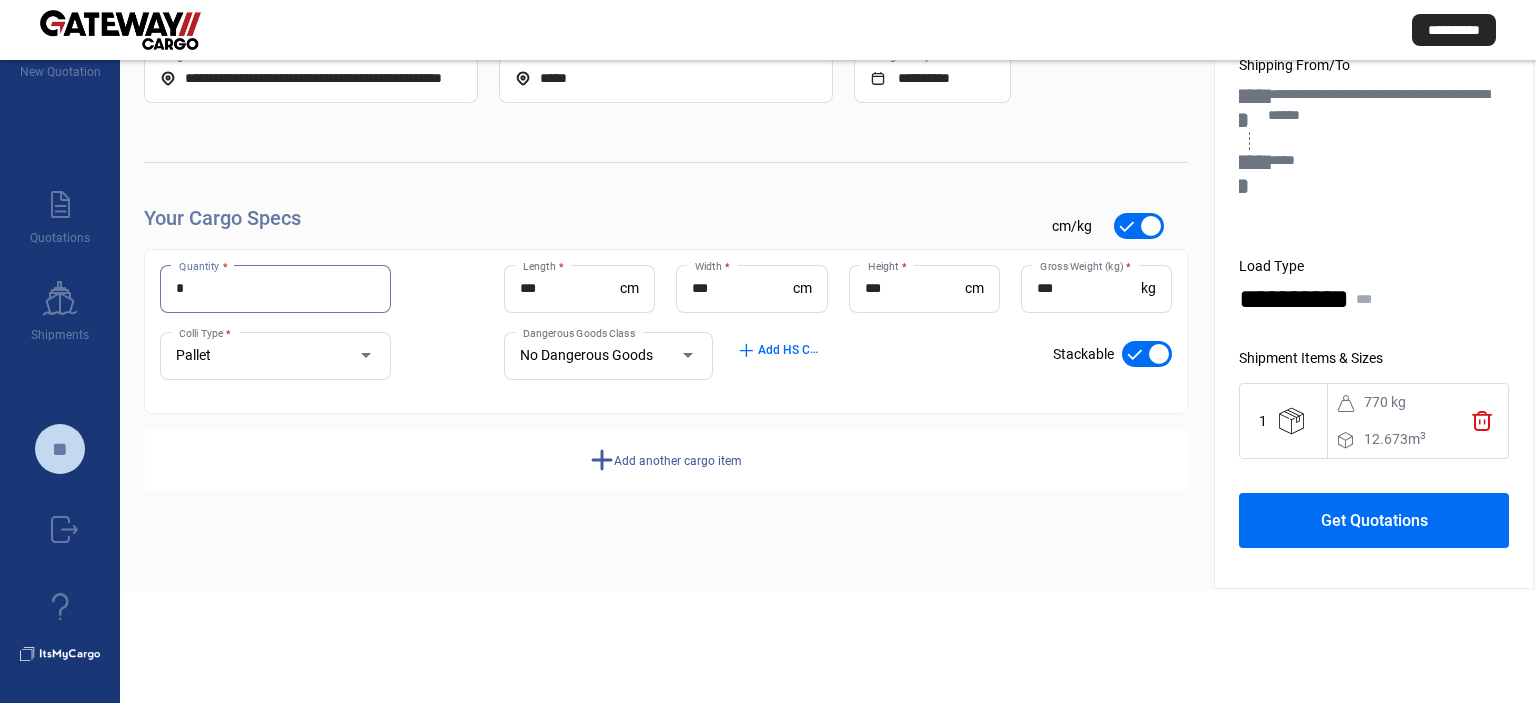 click on "*" at bounding box center (275, 288) 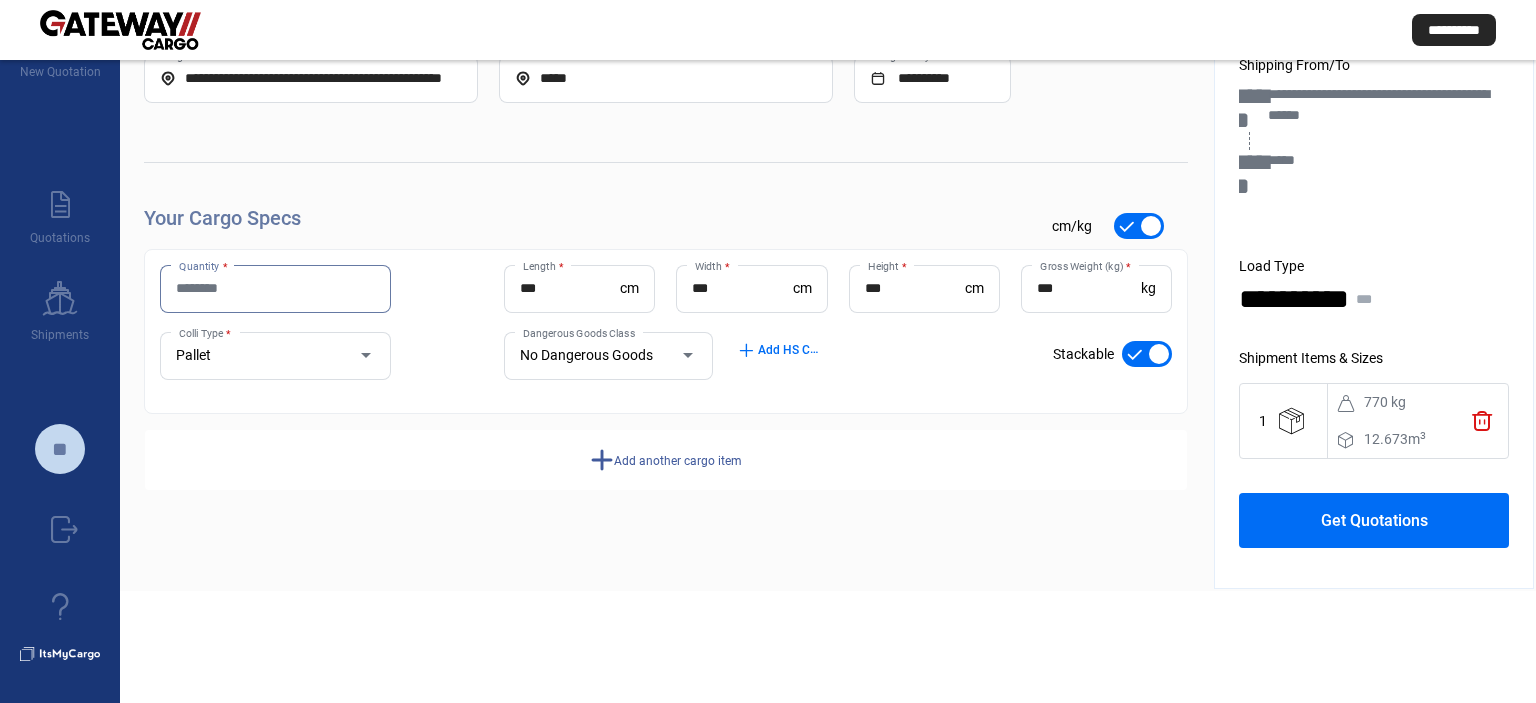 type on "*" 